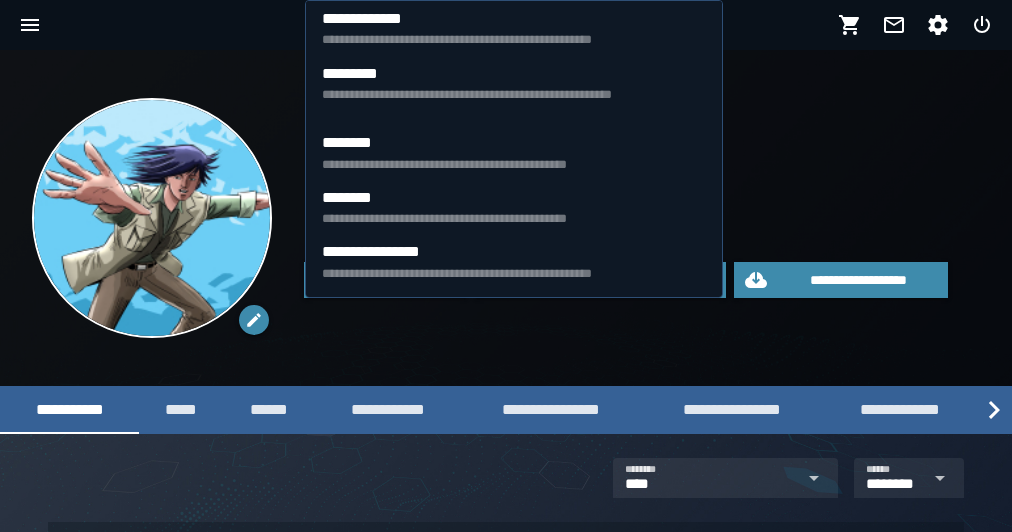 scroll, scrollTop: 0, scrollLeft: 0, axis: both 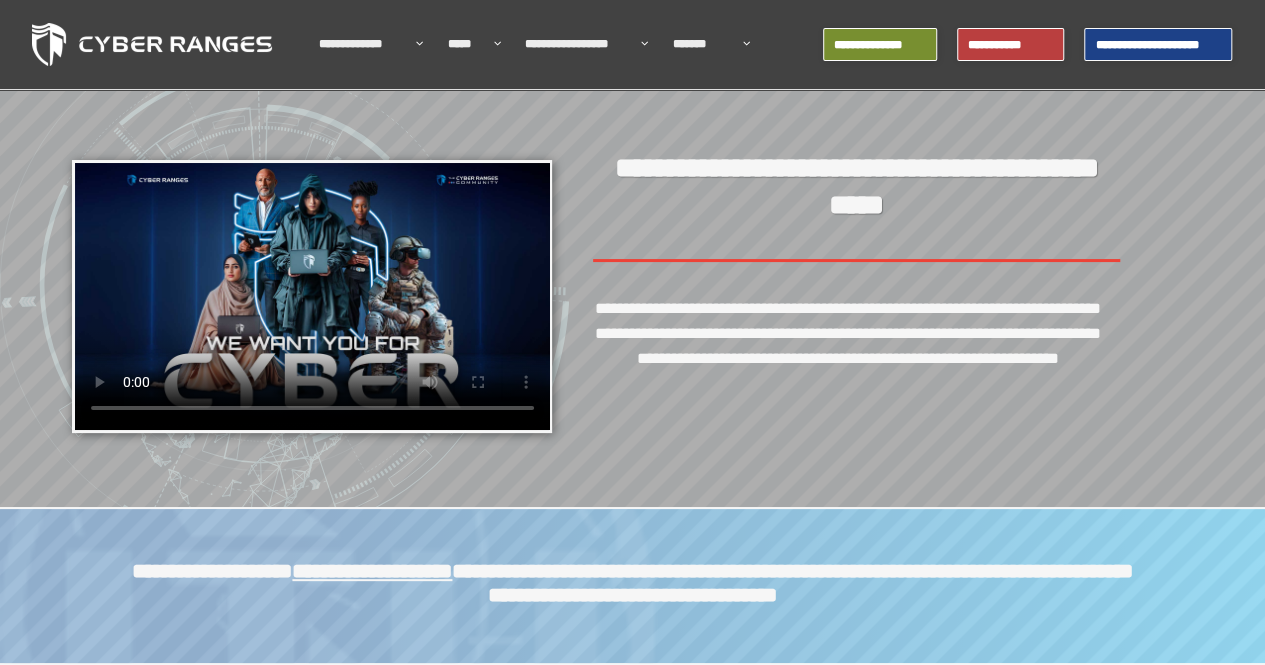 click at bounding box center (152, 44) 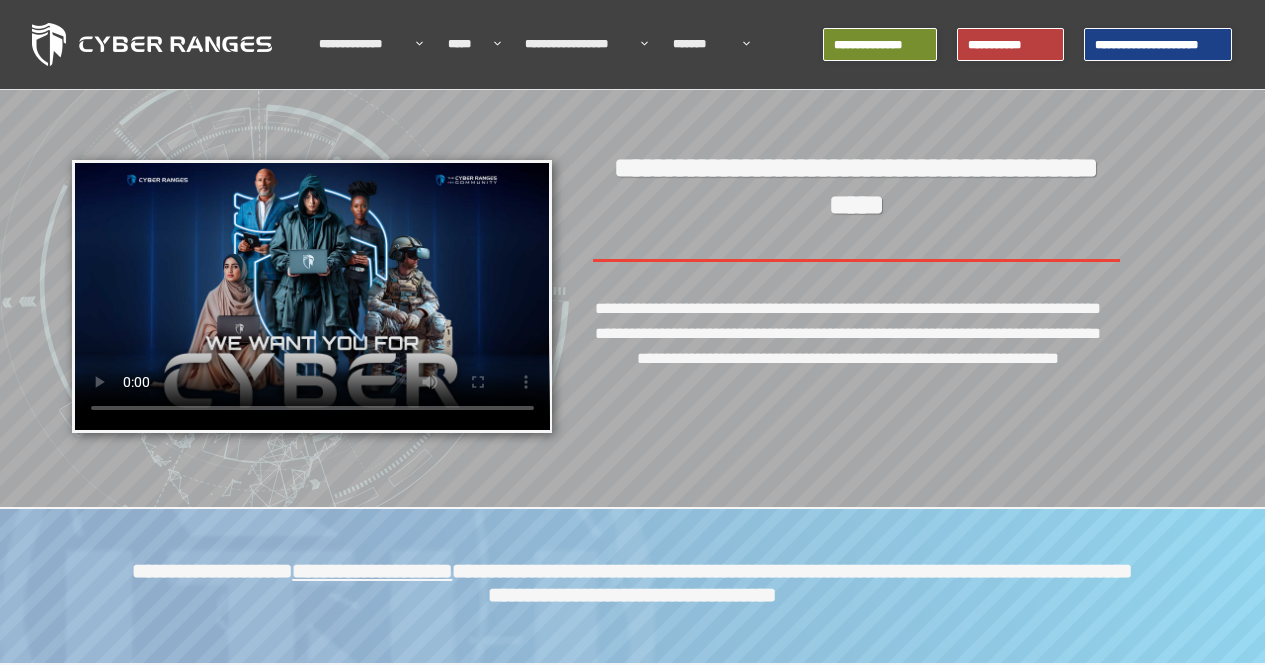 scroll, scrollTop: 0, scrollLeft: 0, axis: both 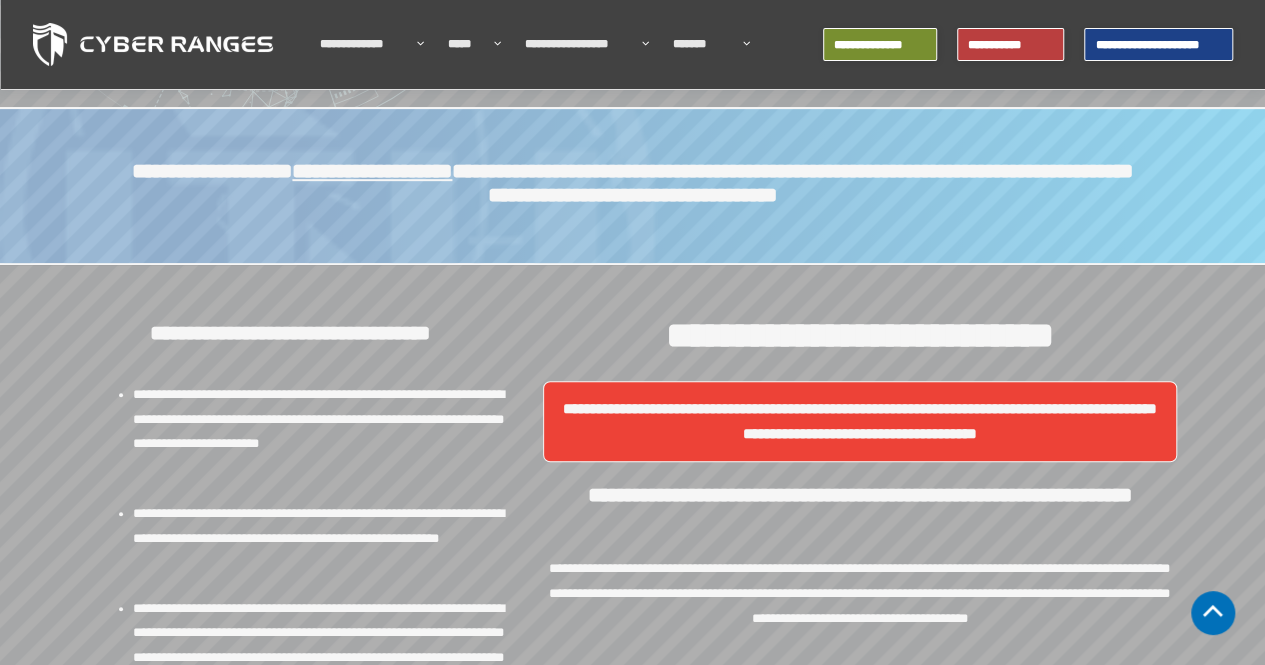 click at bounding box center (153, 44) 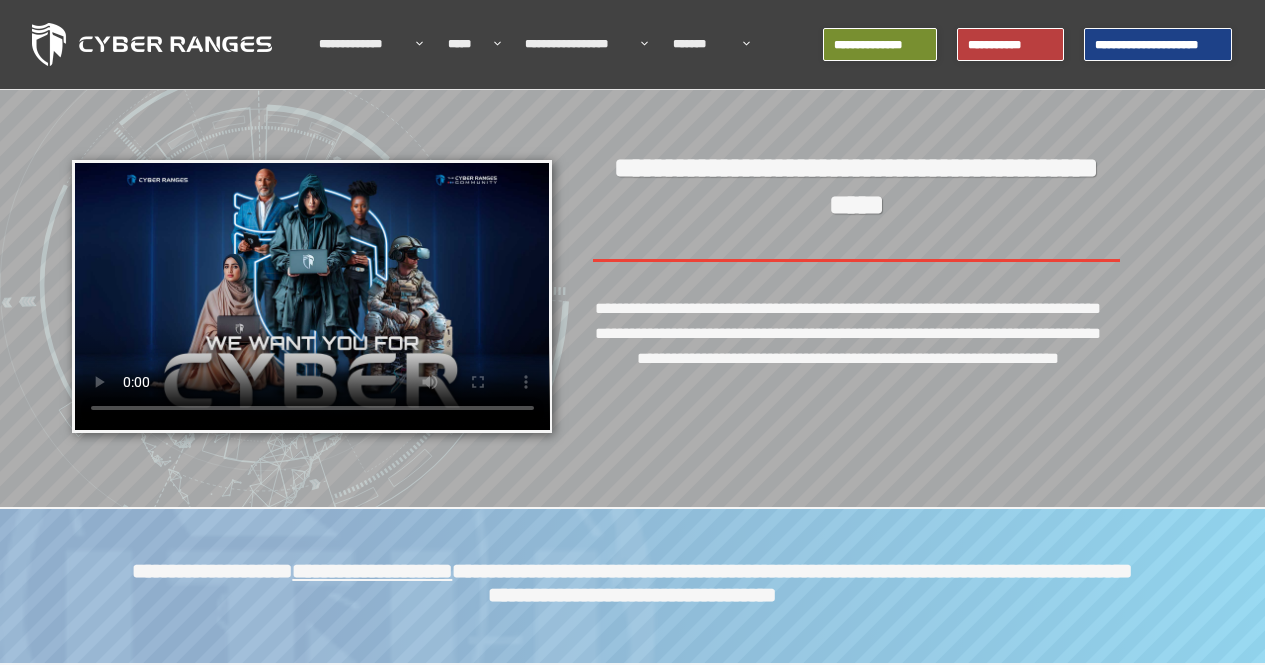 scroll, scrollTop: 0, scrollLeft: 0, axis: both 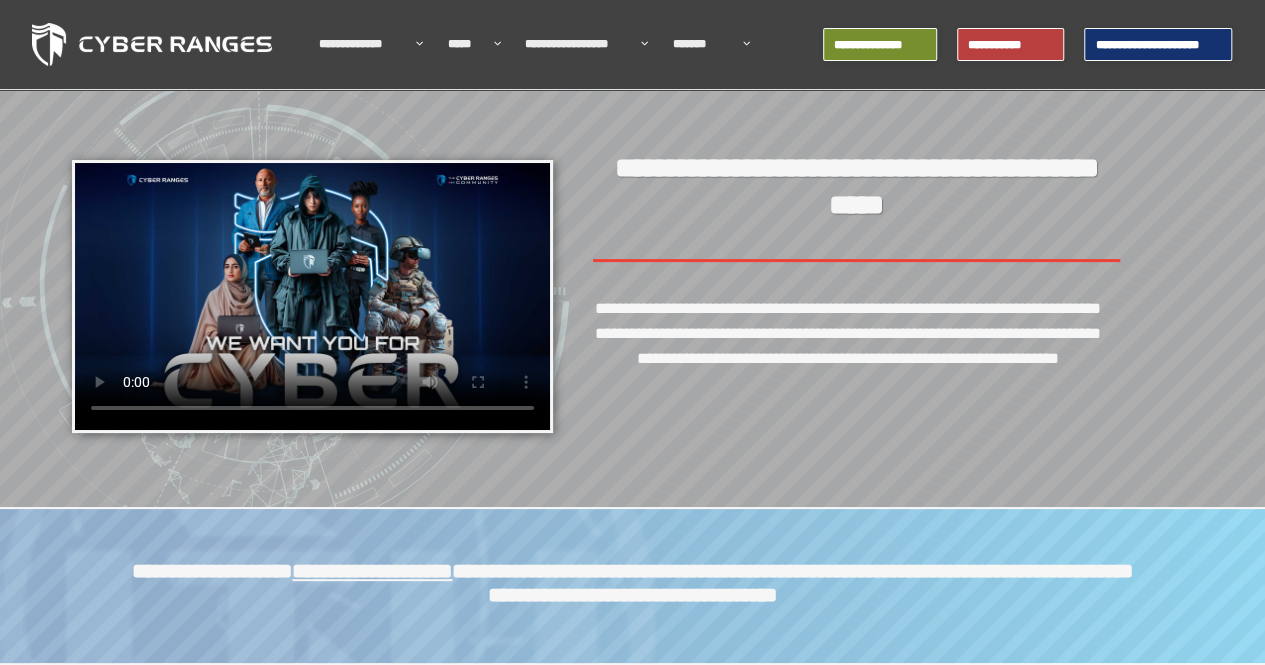click on "**********" at bounding box center (1158, 44) 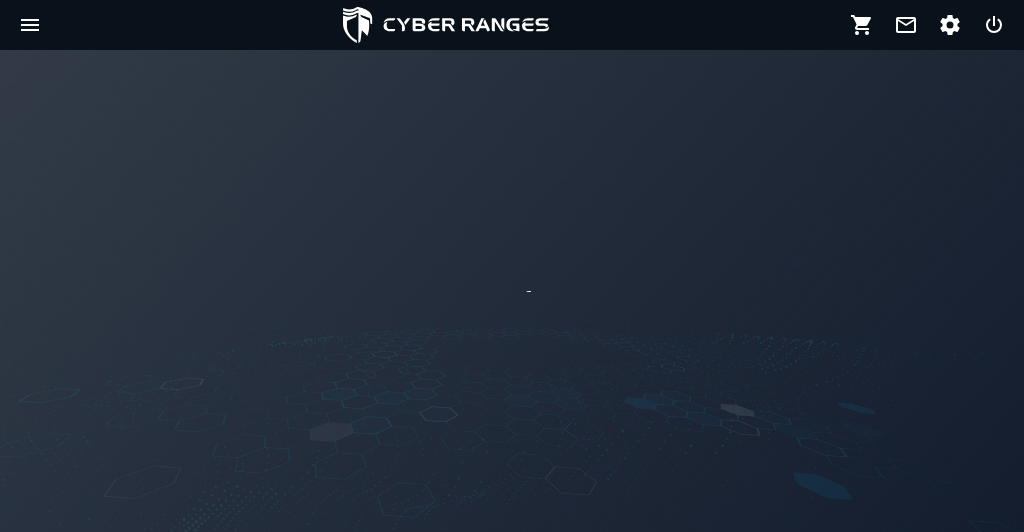 scroll, scrollTop: 0, scrollLeft: 0, axis: both 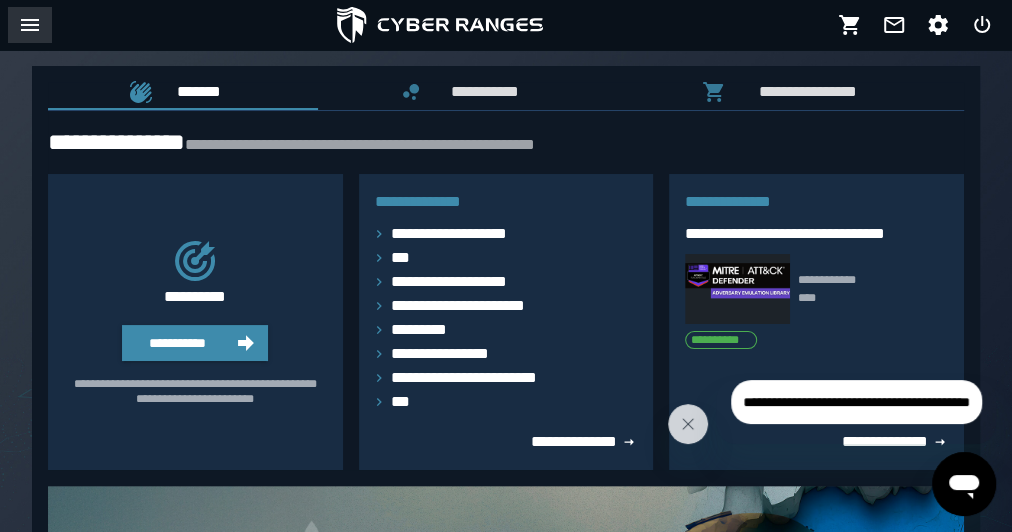 click 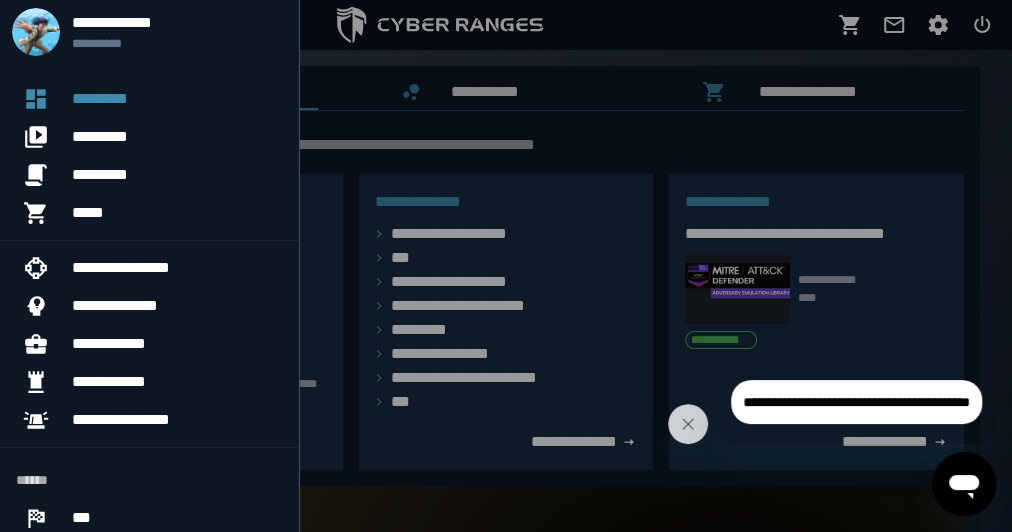 click on "**********" at bounding box center (856, 402) 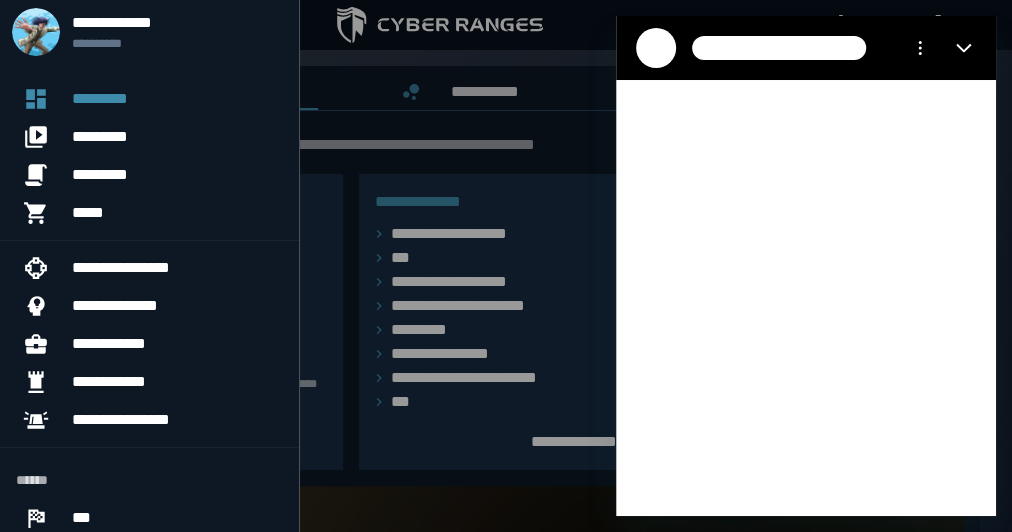 scroll, scrollTop: 0, scrollLeft: 0, axis: both 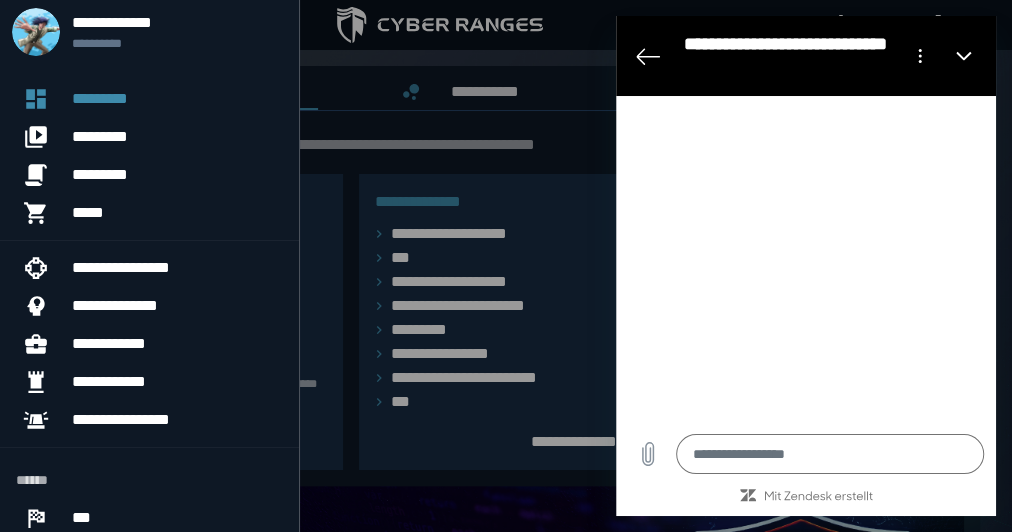 type on "*" 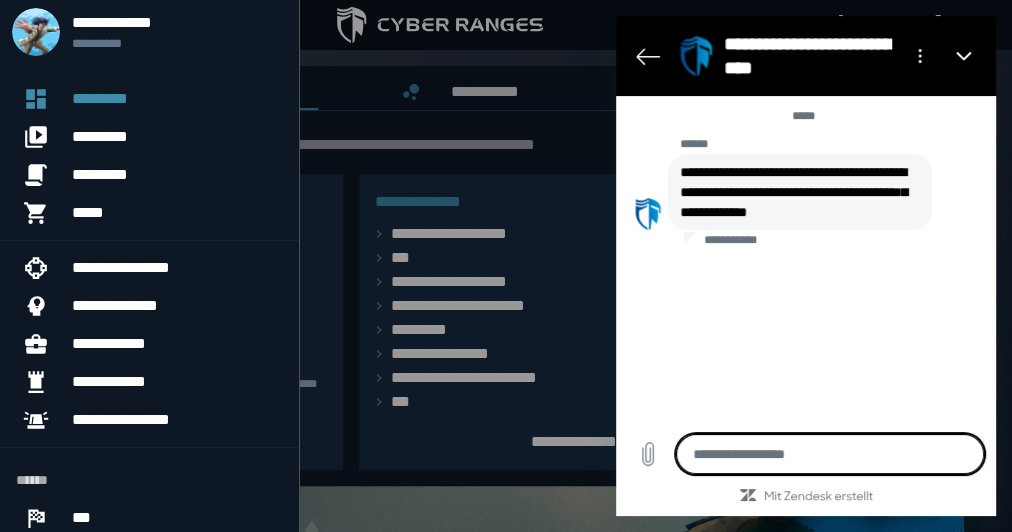 click at bounding box center (506, 266) 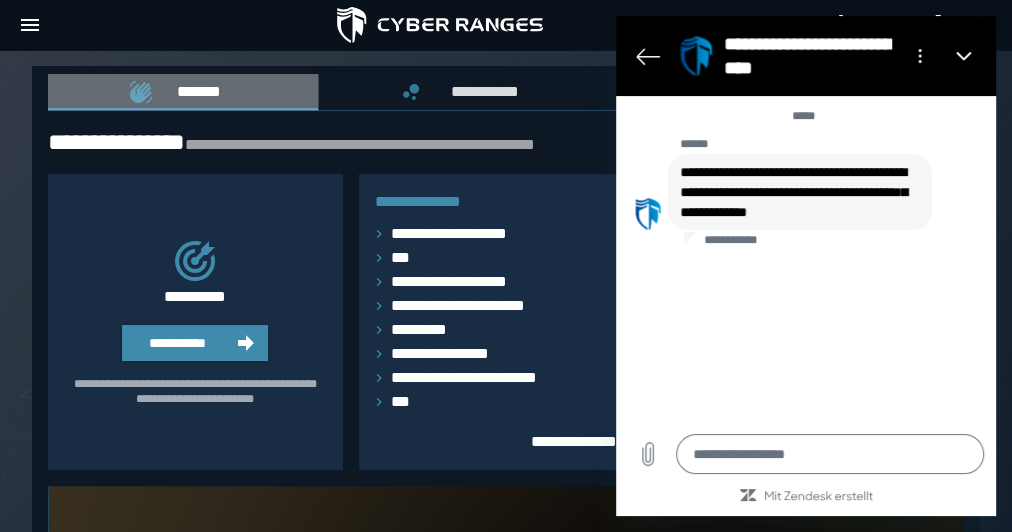 click on "*******" at bounding box center (195, 91) 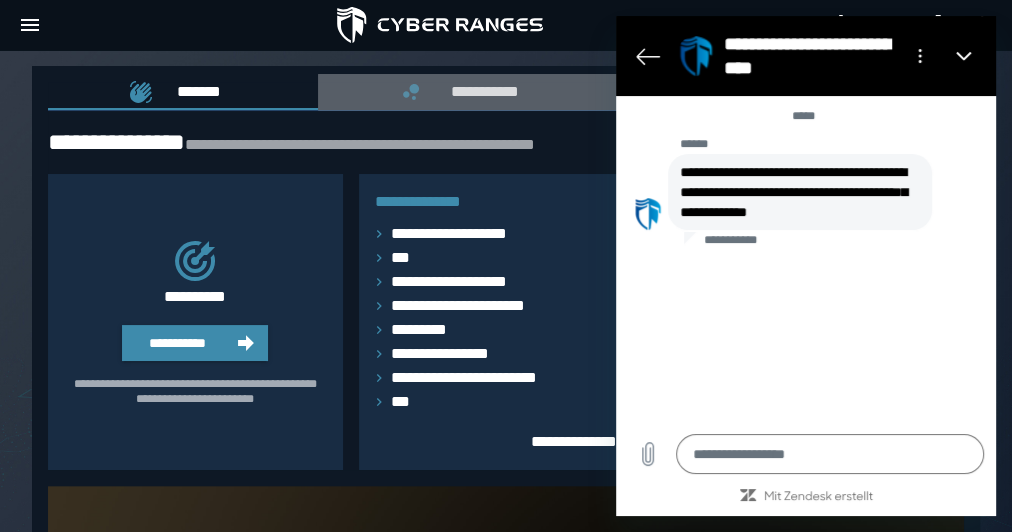 click on "**********" at bounding box center (481, 91) 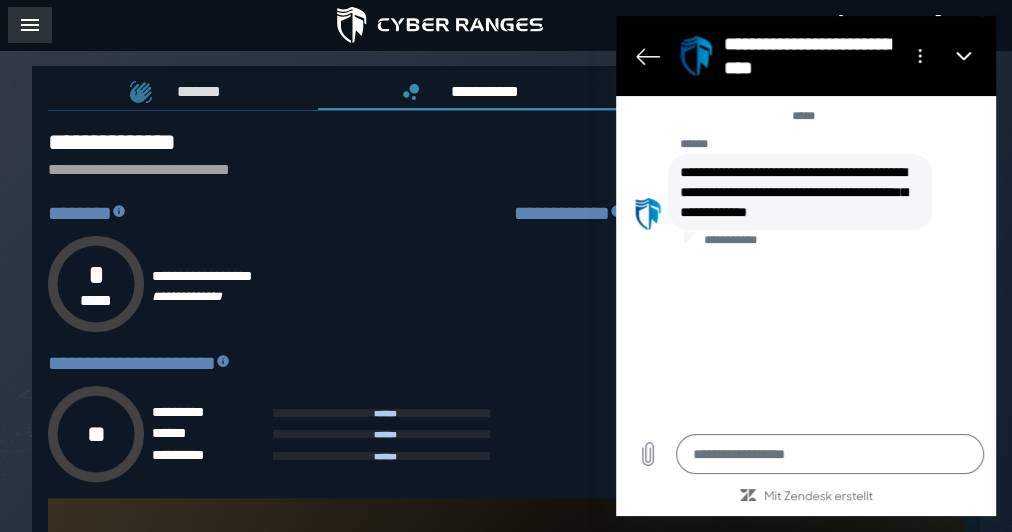 click 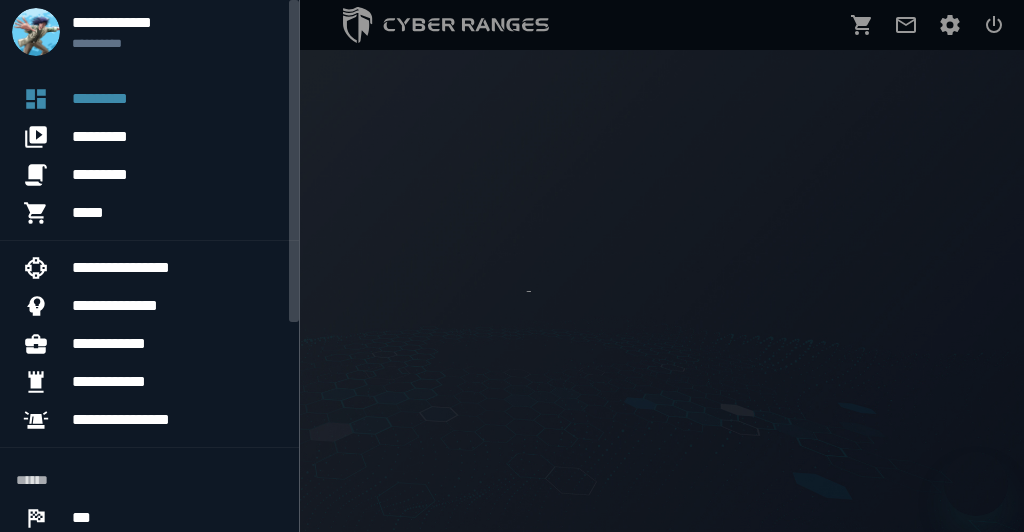 scroll, scrollTop: 0, scrollLeft: 0, axis: both 